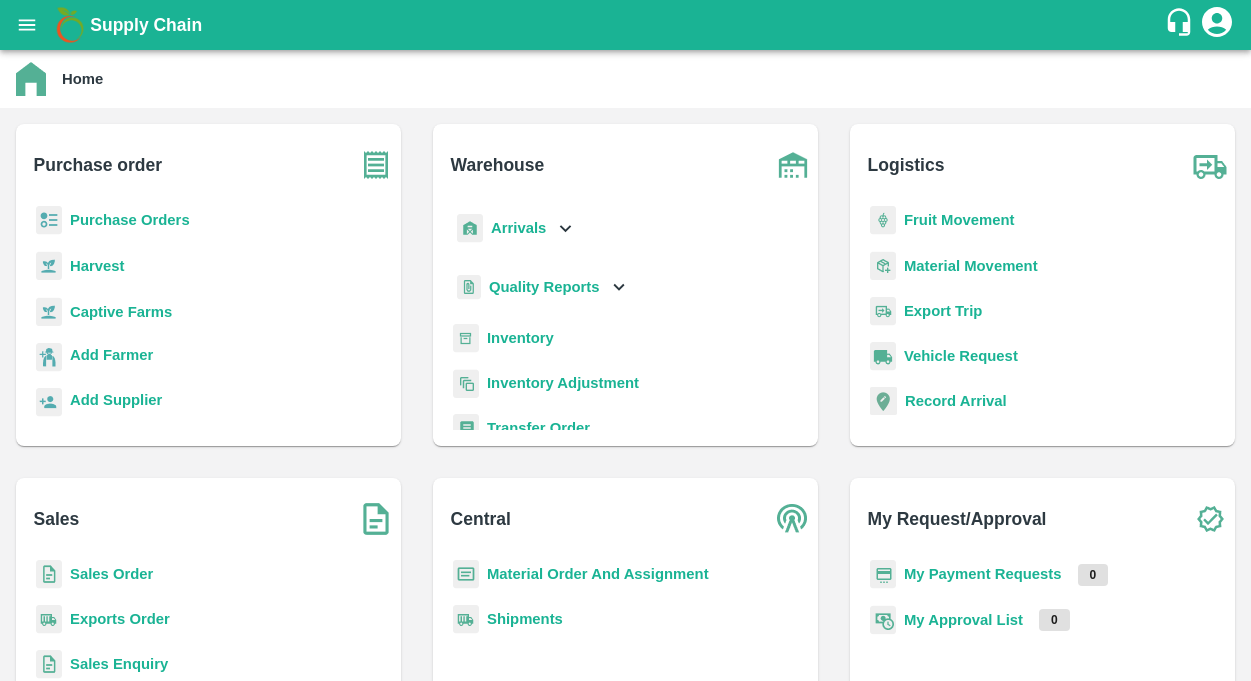 scroll, scrollTop: 0, scrollLeft: 0, axis: both 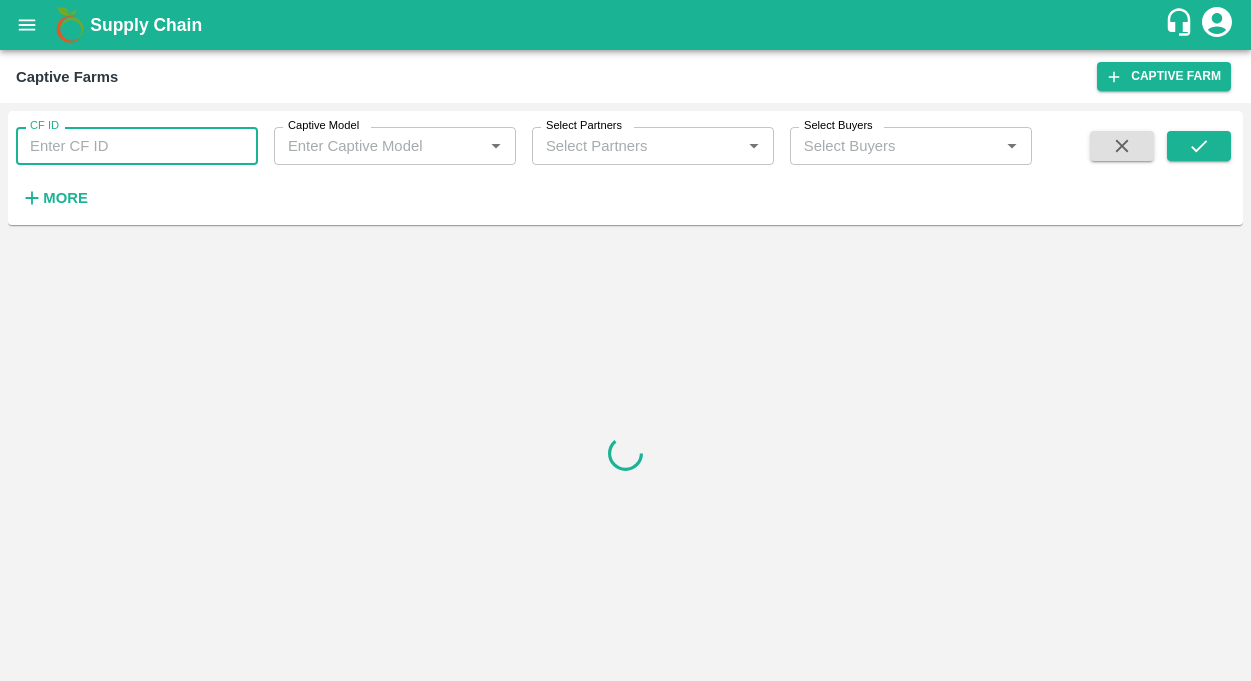 click on "CF ID" at bounding box center [137, 146] 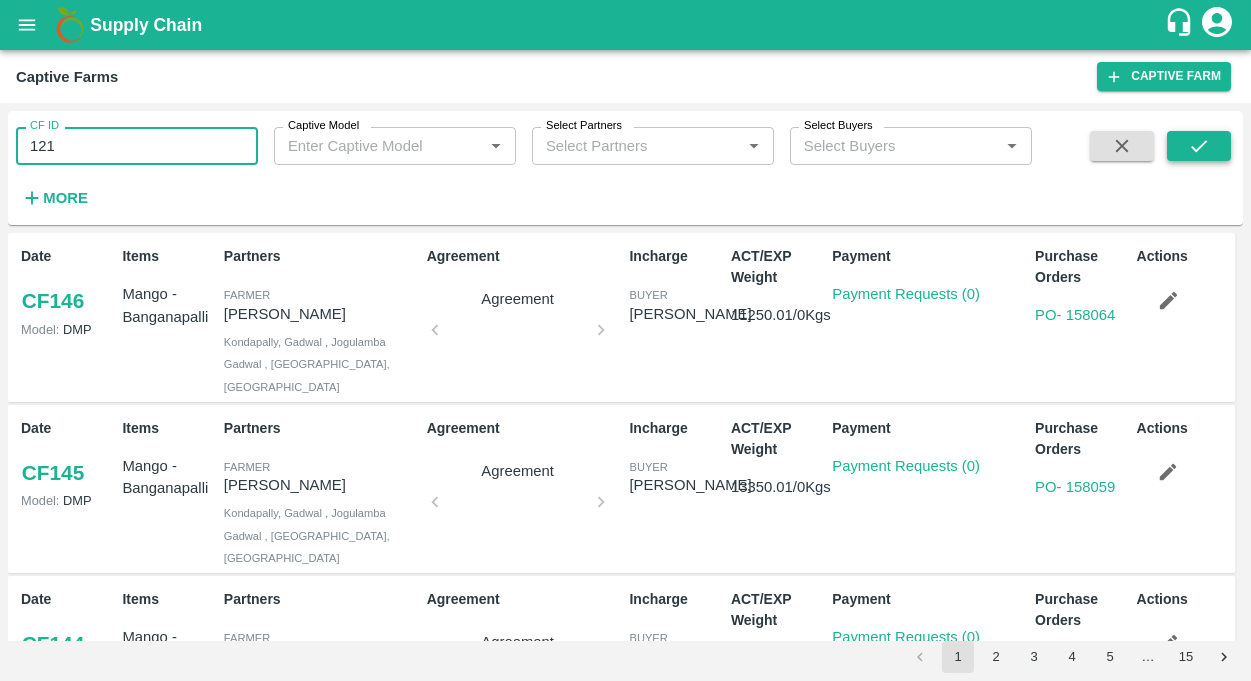 type on "121" 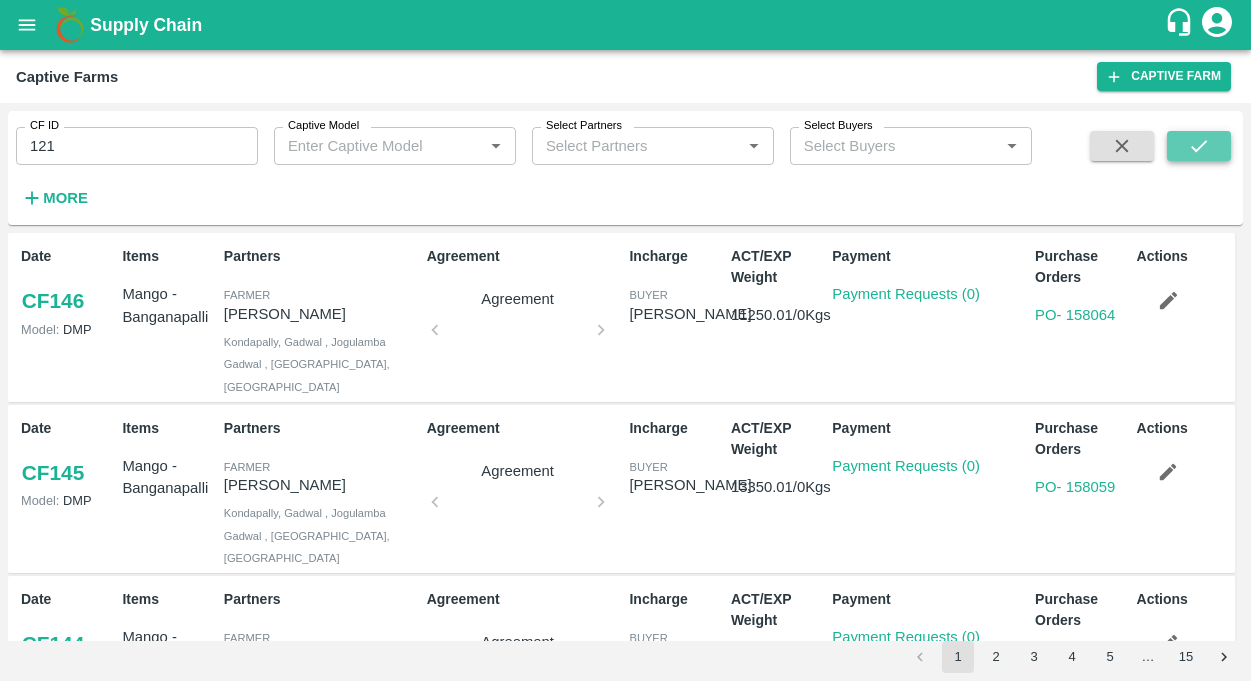 click 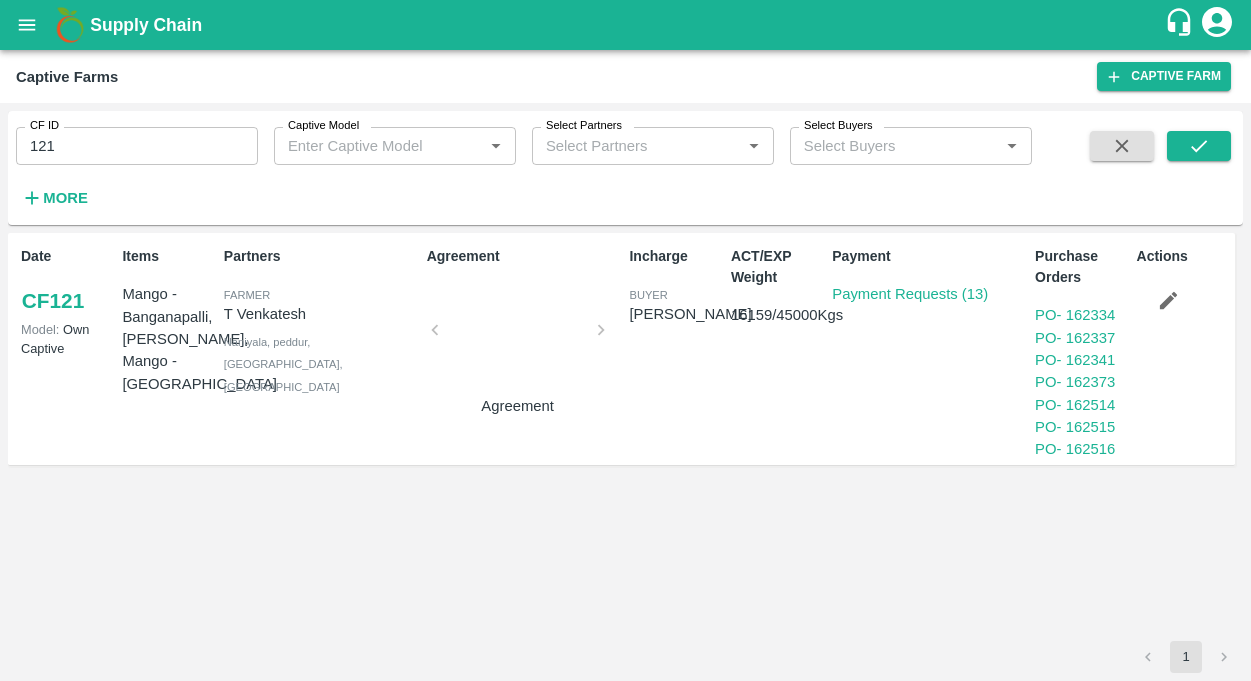 click on "Payment Requests   (13)" at bounding box center (906, 290) 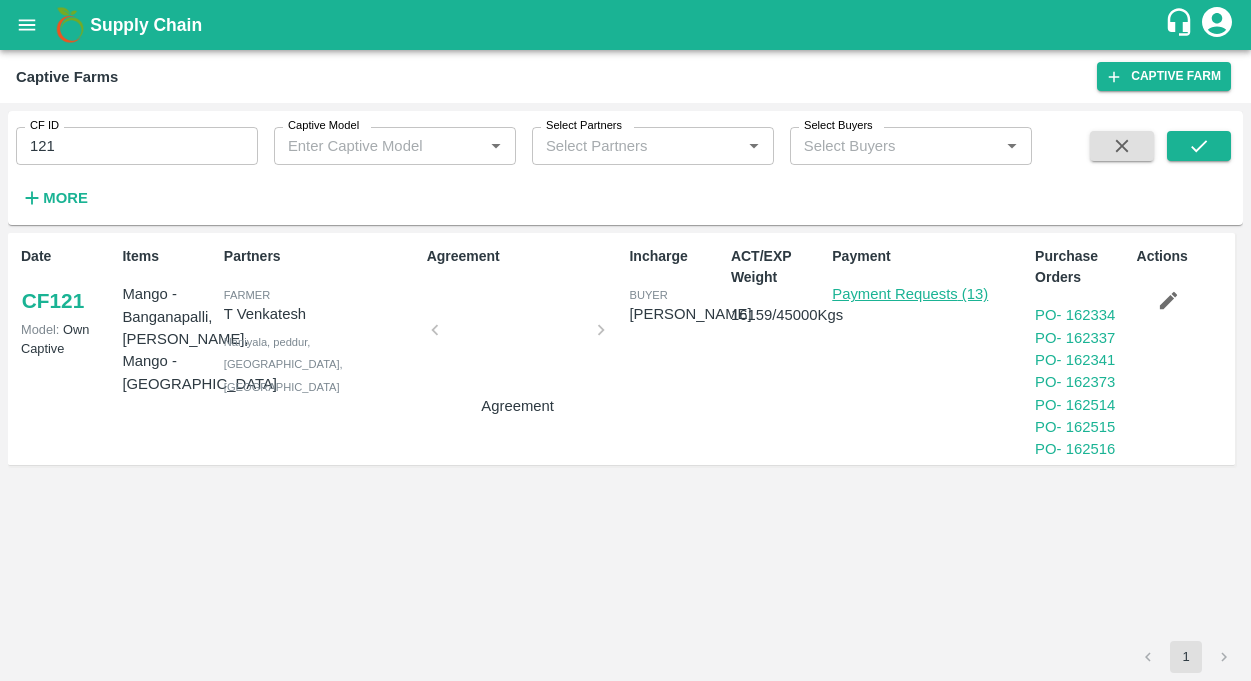 click on "Payment Requests   (13)" at bounding box center [910, 294] 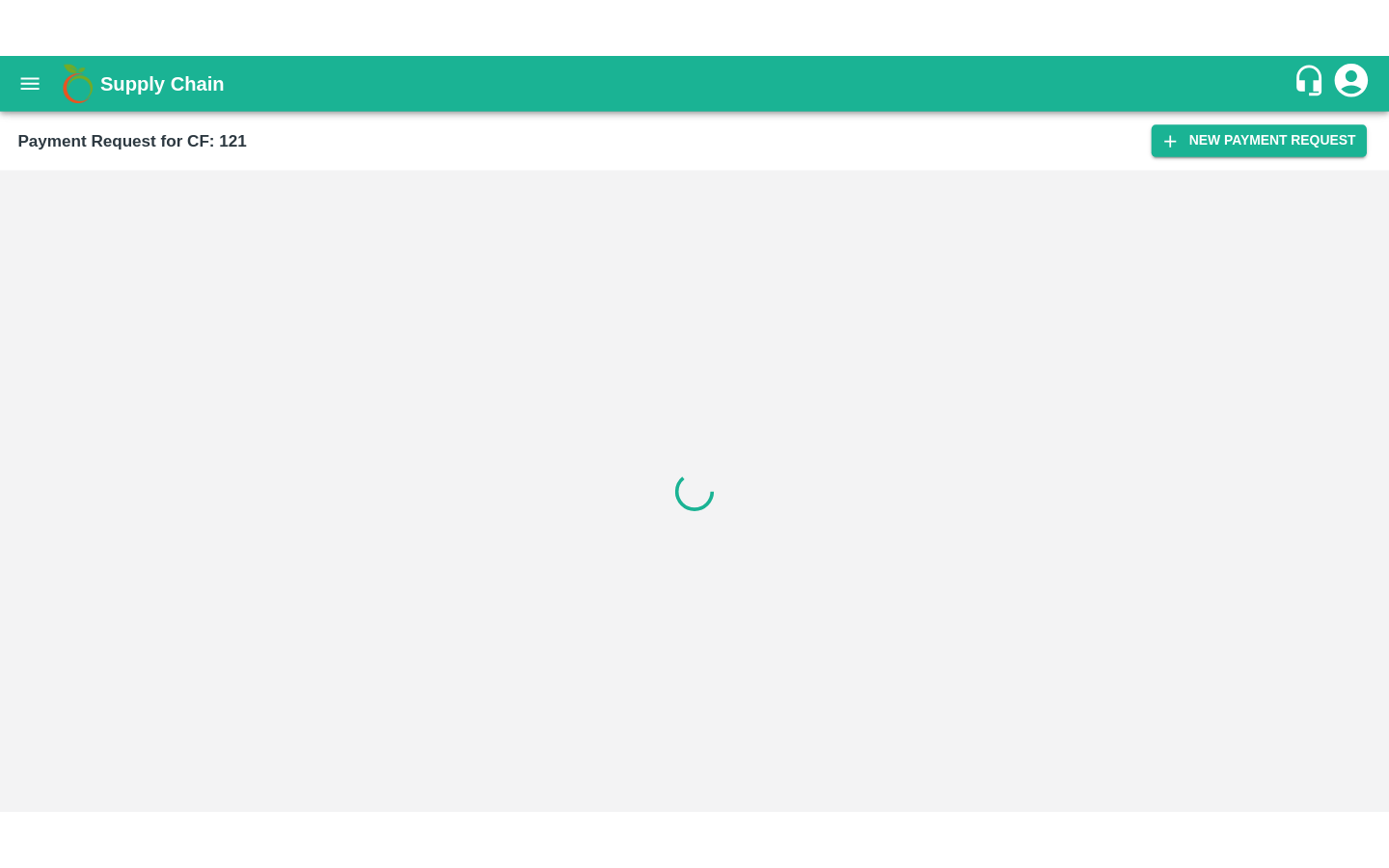 scroll, scrollTop: 0, scrollLeft: 0, axis: both 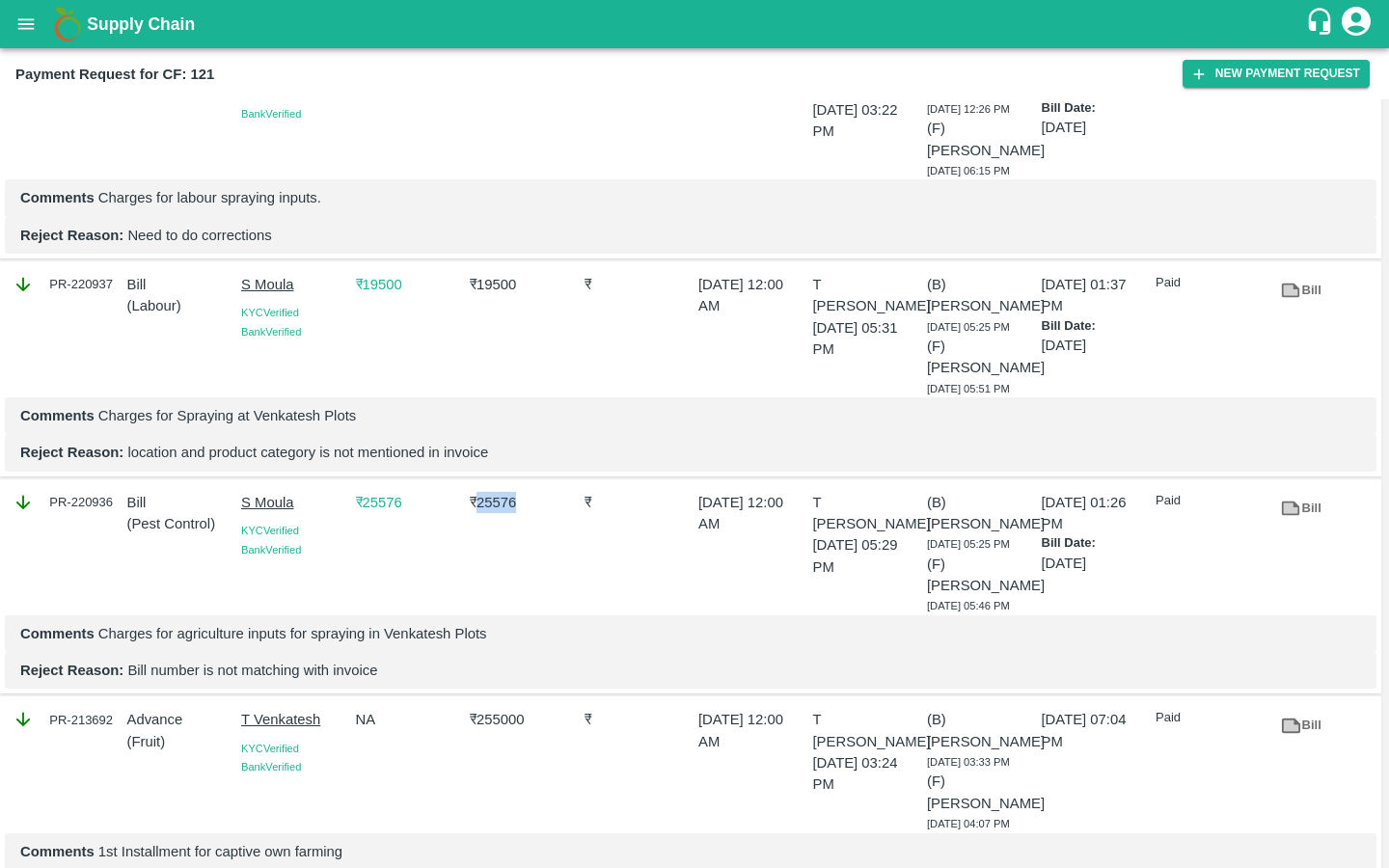 drag, startPoint x: 477, startPoint y: 488, endPoint x: 521, endPoint y: 485, distance: 44.102154 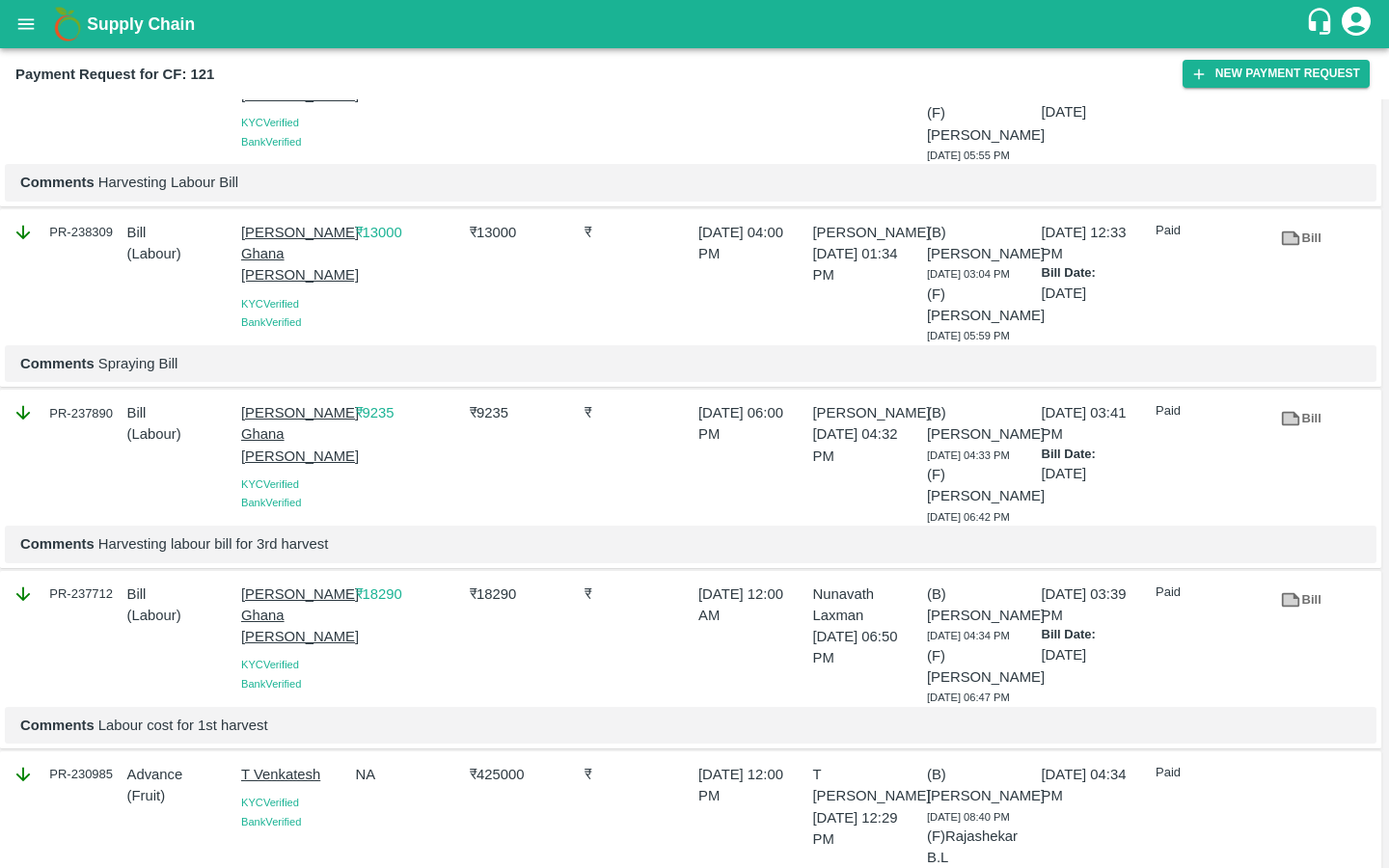 scroll, scrollTop: 903, scrollLeft: 0, axis: vertical 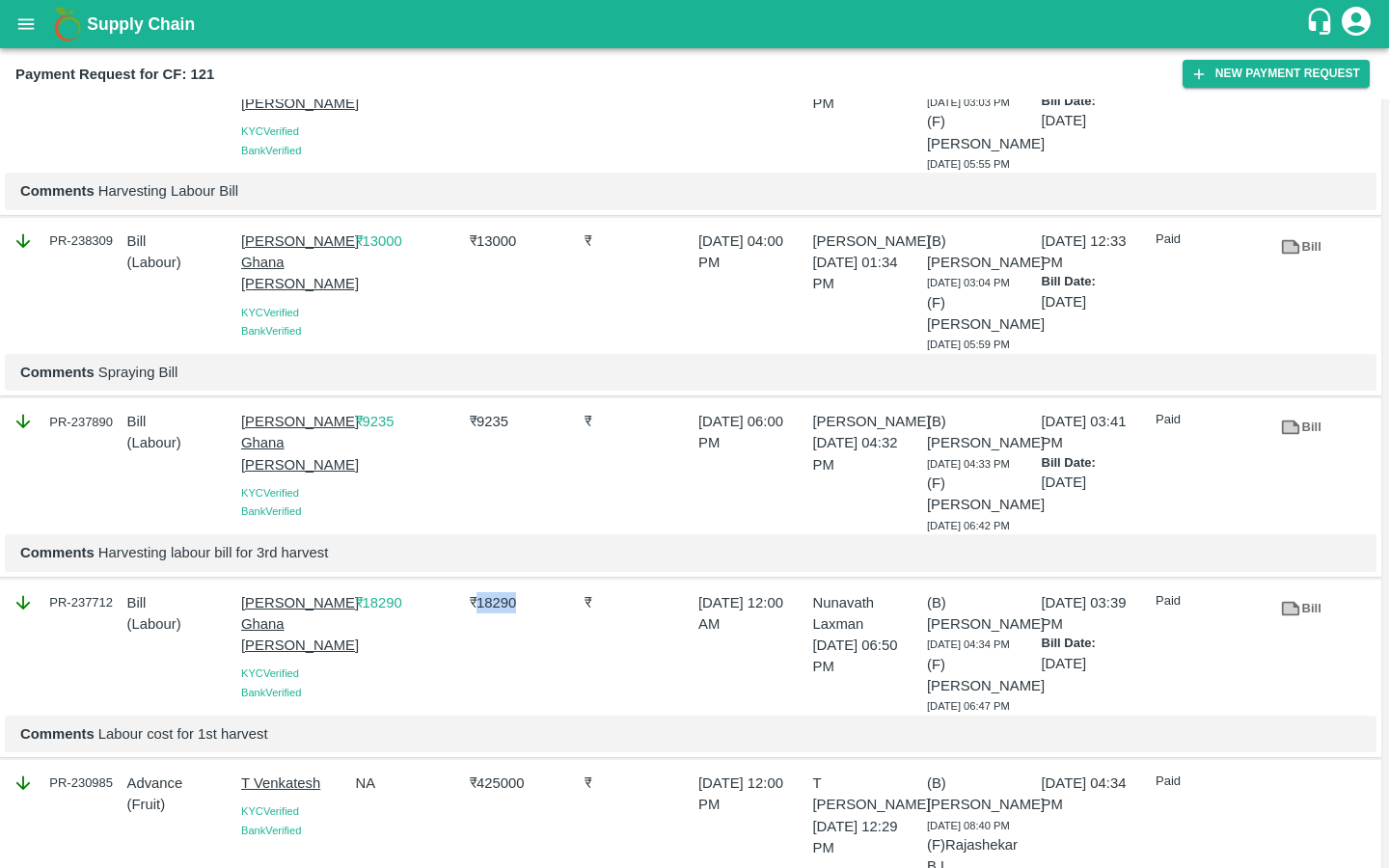 drag, startPoint x: 481, startPoint y: 585, endPoint x: 542, endPoint y: 585, distance: 61 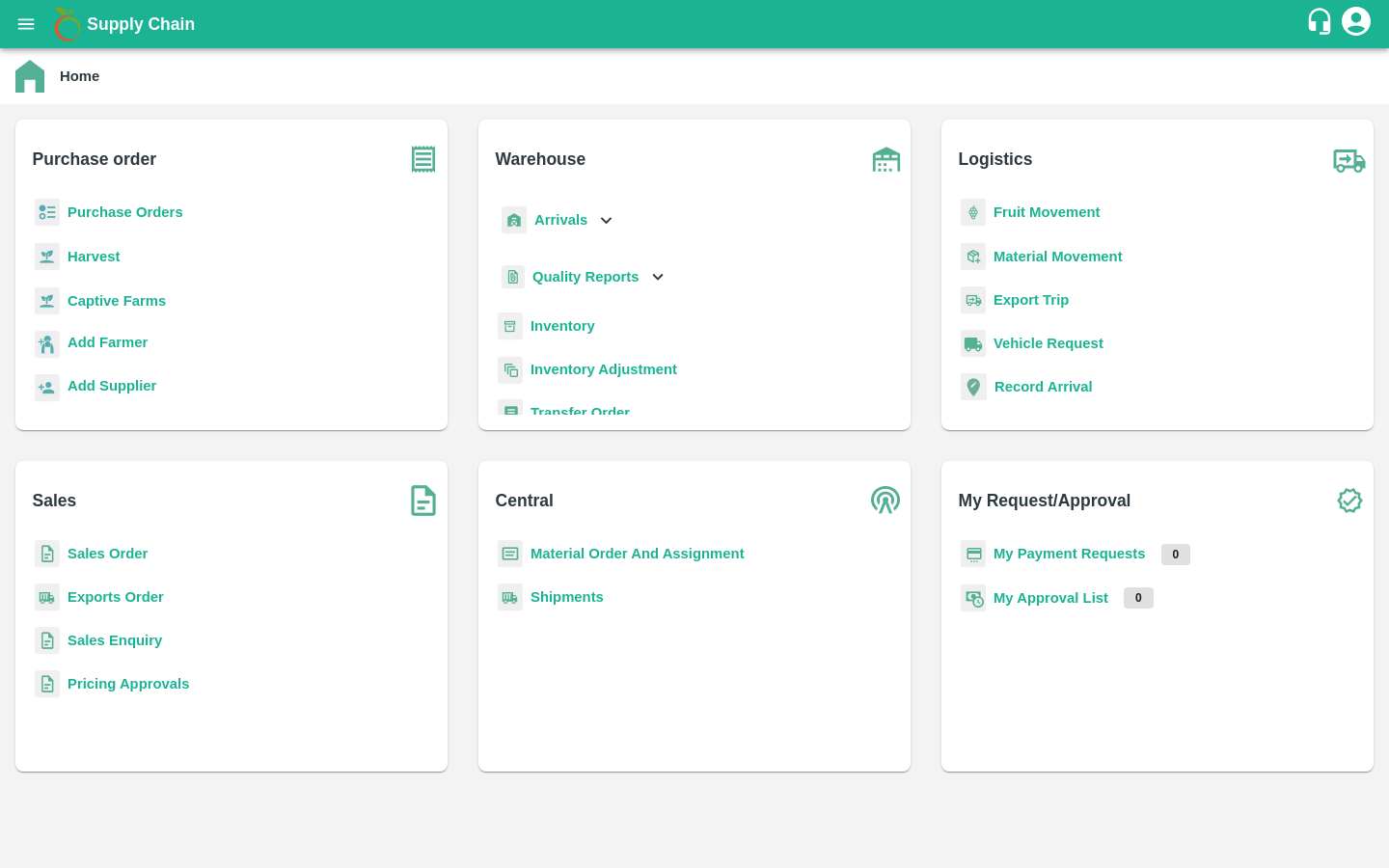 scroll, scrollTop: 0, scrollLeft: 0, axis: both 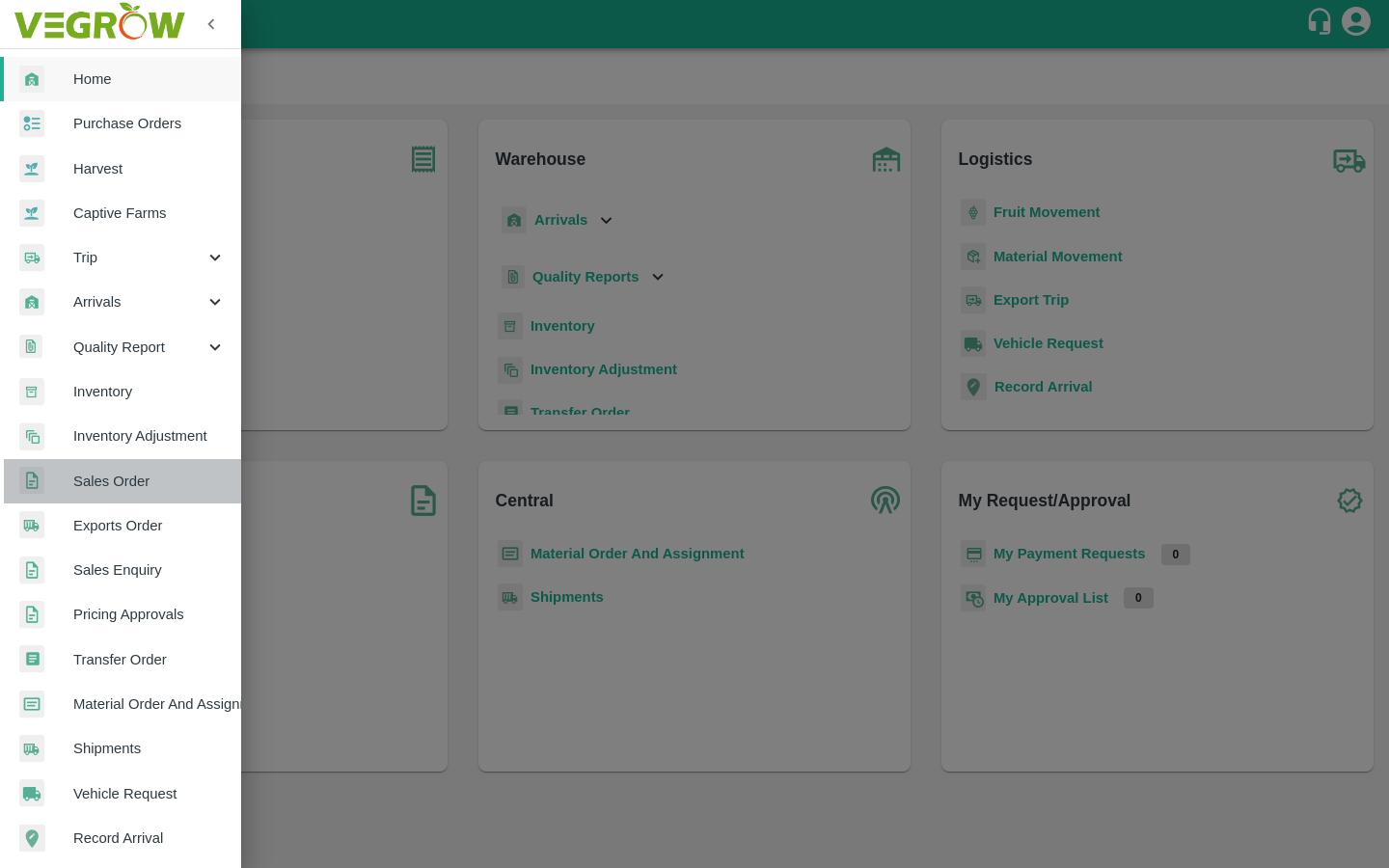 click on "Sales Order" at bounding box center (150, 481) 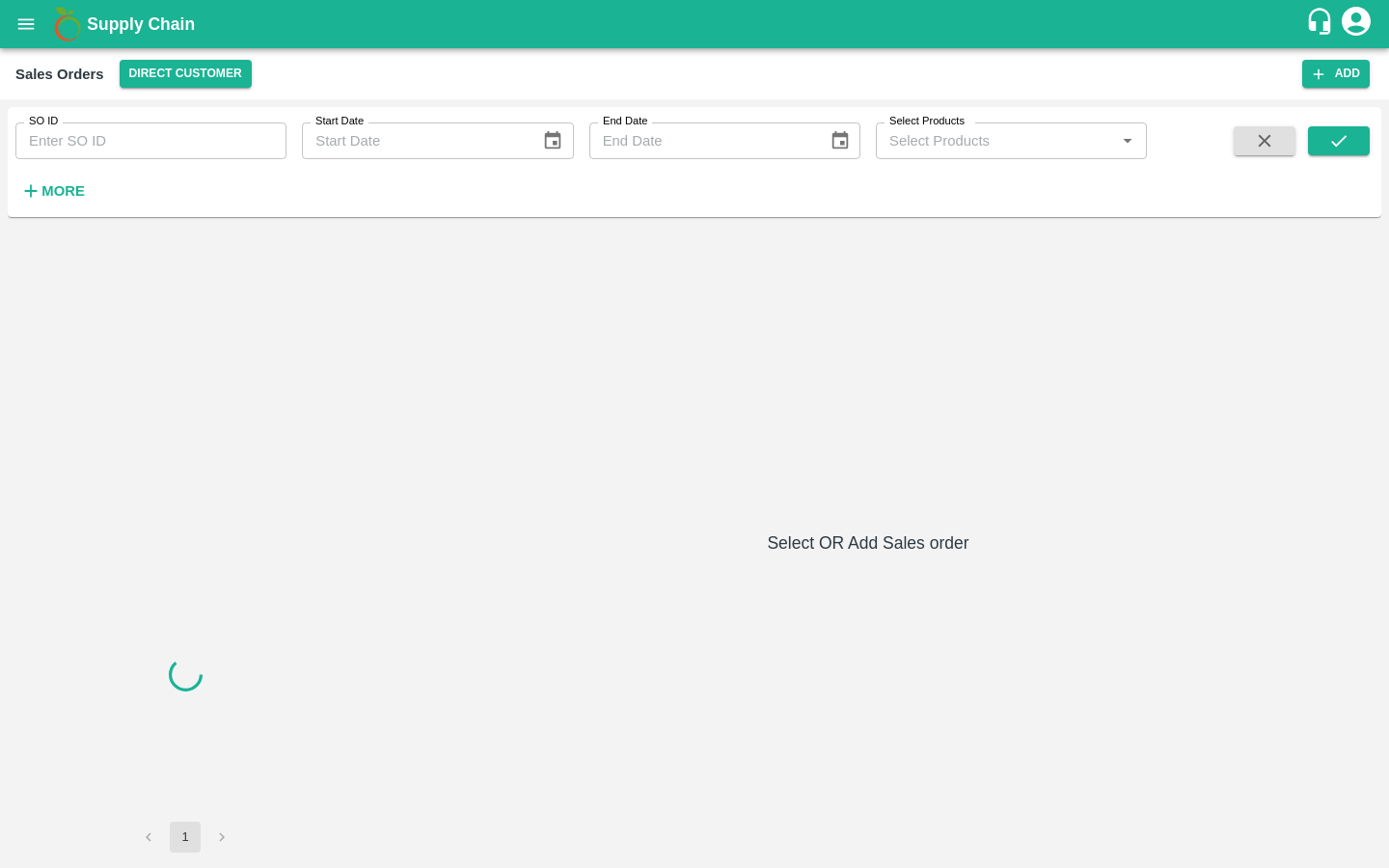 click on "SO ID" at bounding box center [150, 141] 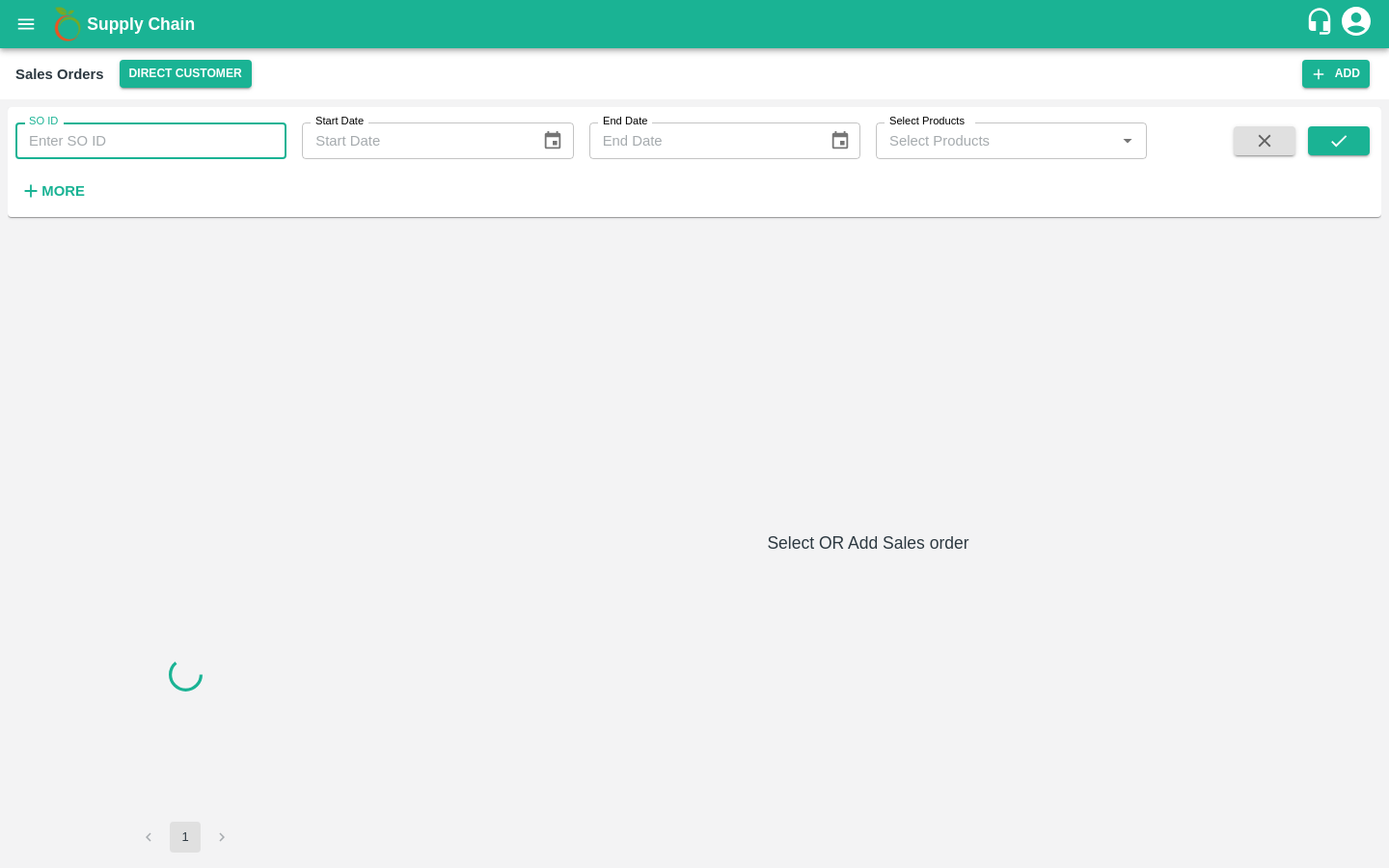 paste on "599166" 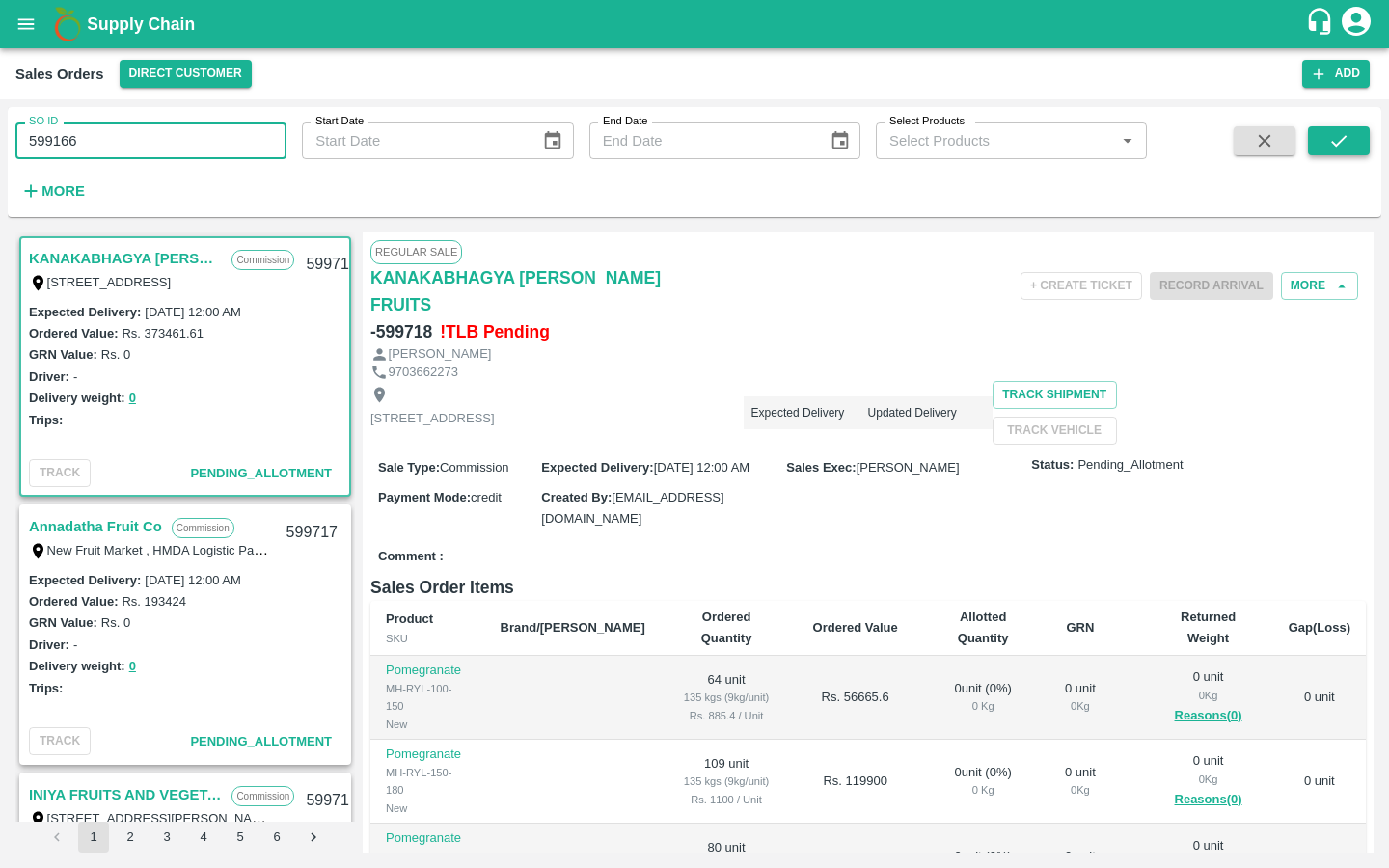 click at bounding box center (1339, 141) 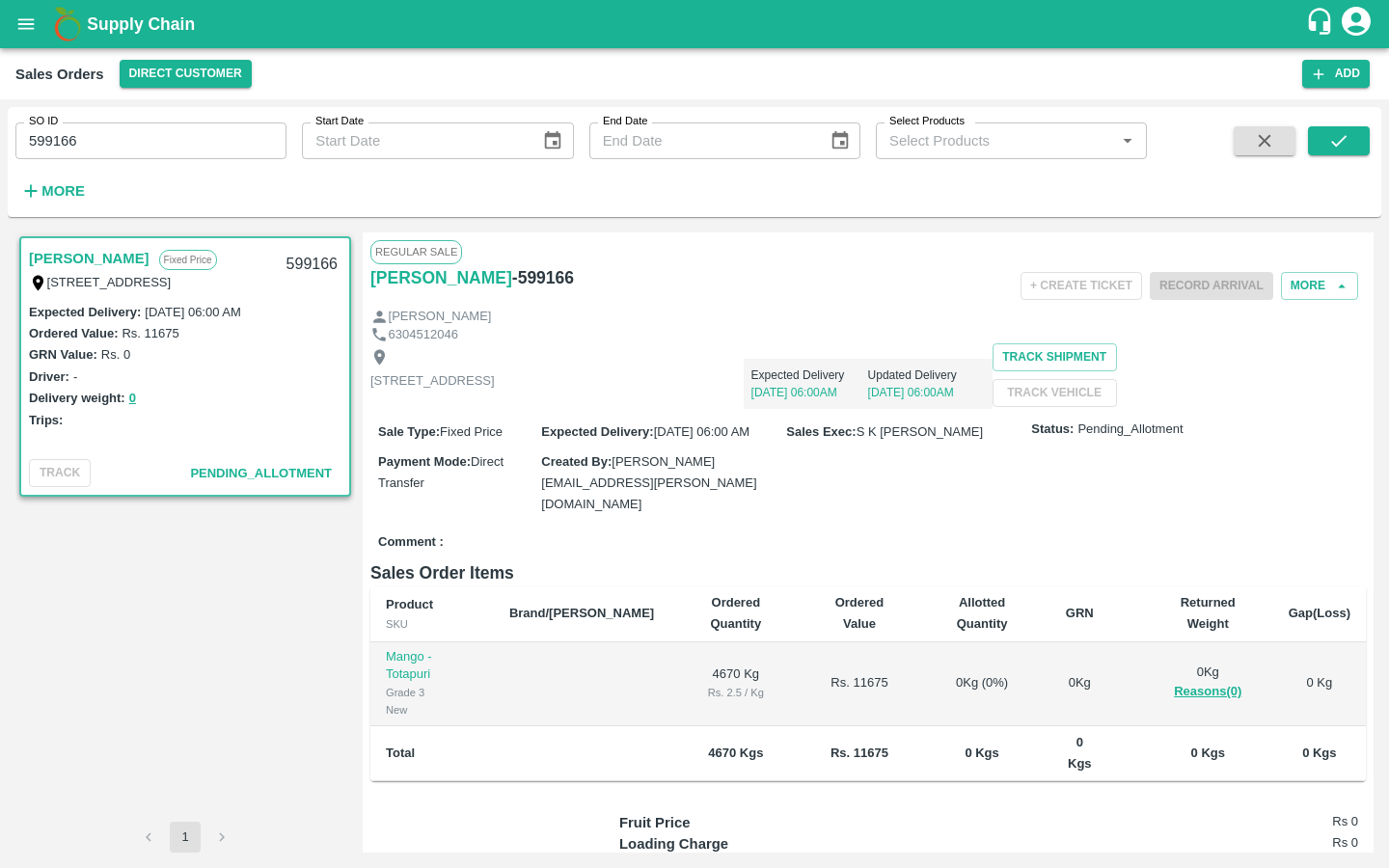 scroll, scrollTop: 191, scrollLeft: 0, axis: vertical 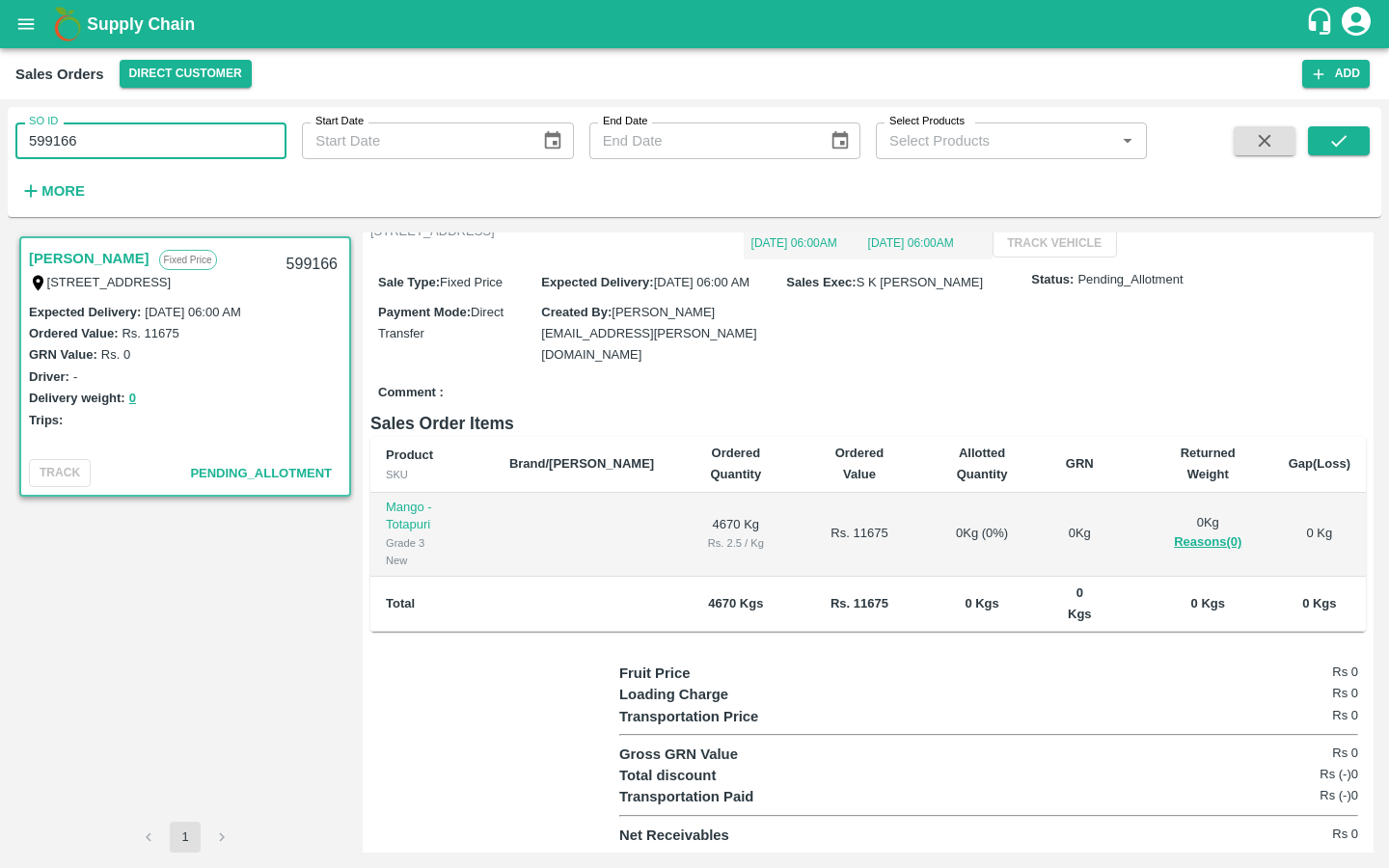 drag, startPoint x: 94, startPoint y: 134, endPoint x: 0, endPoint y: 134, distance: 94 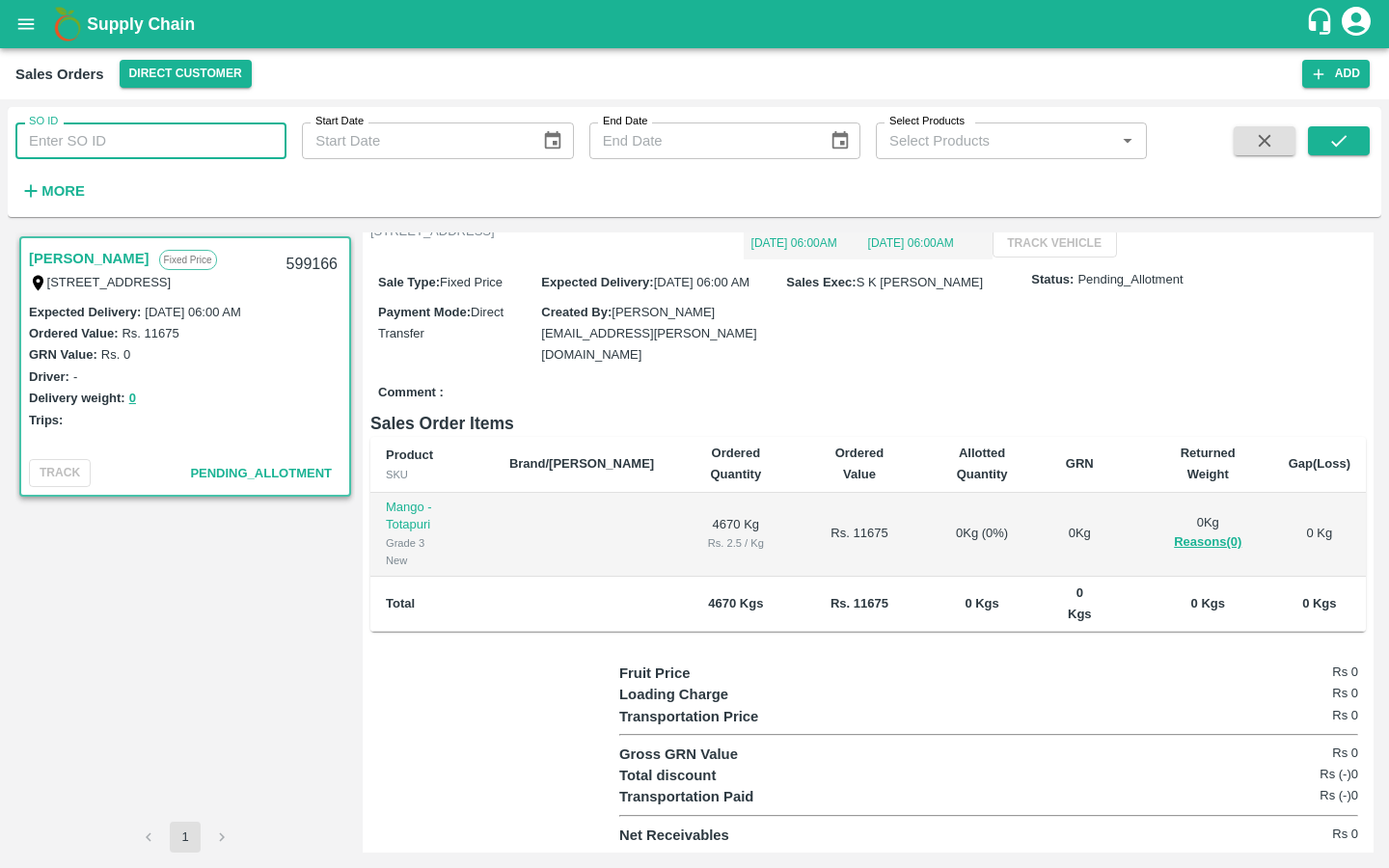 paste 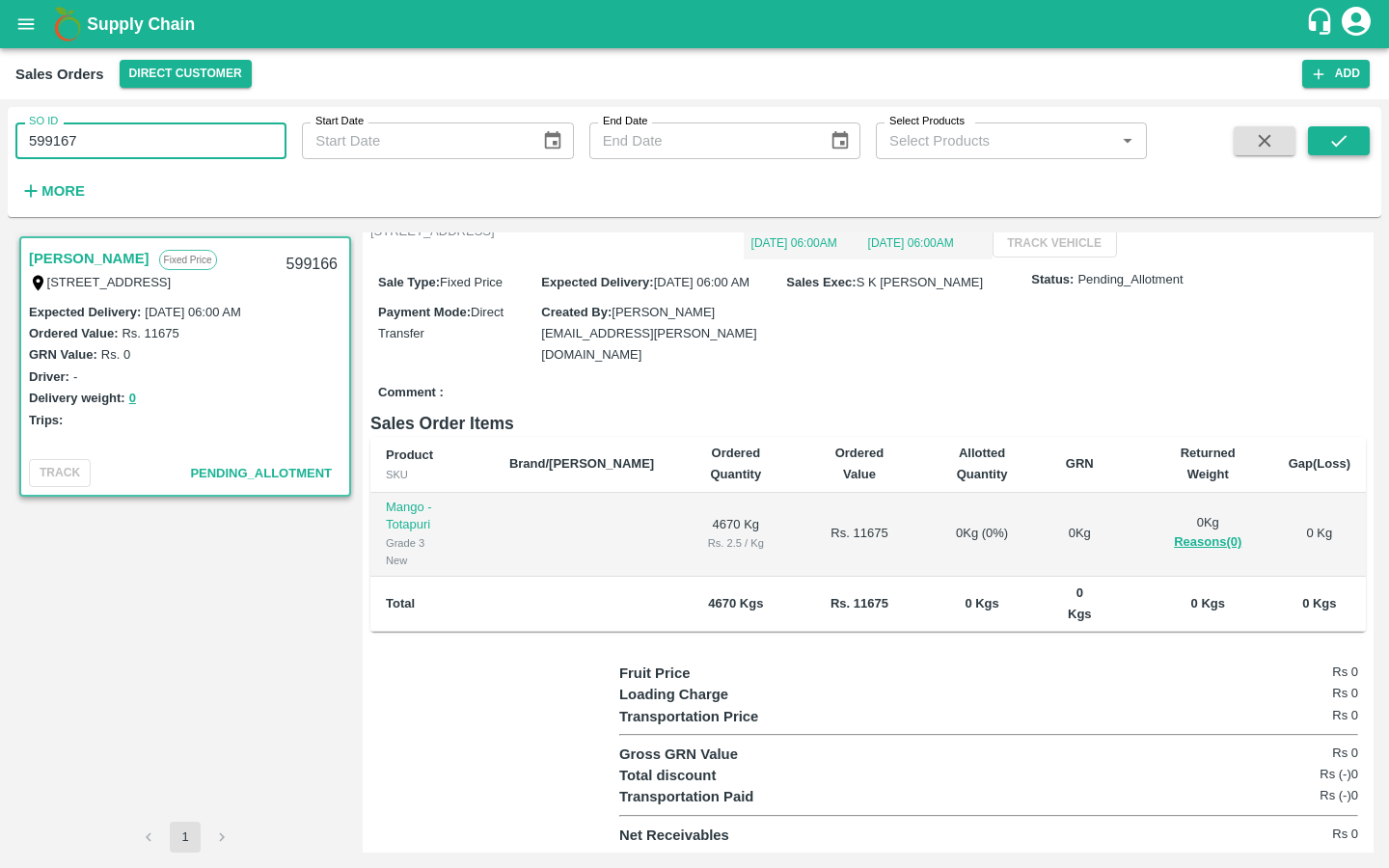 click 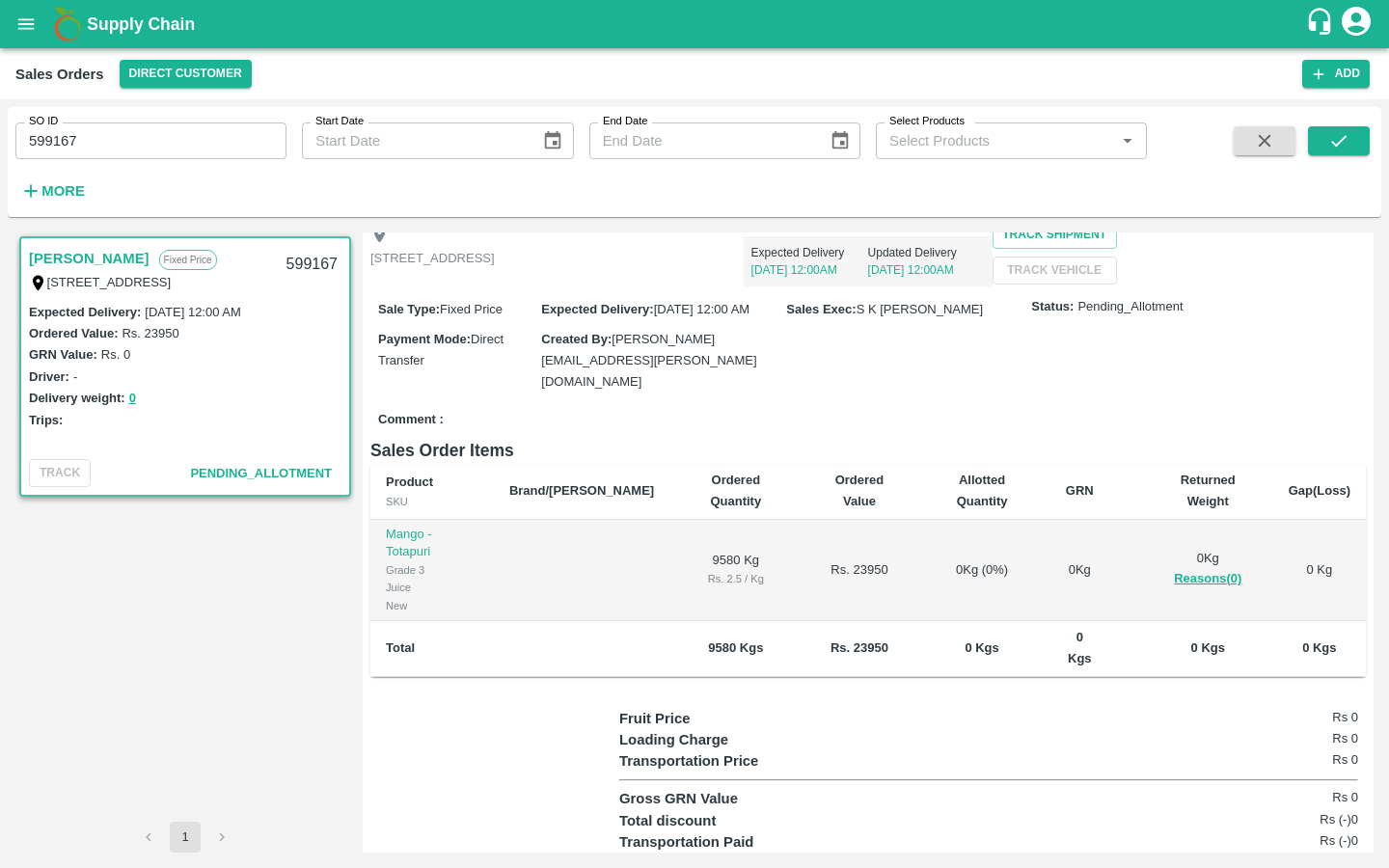 scroll, scrollTop: 208, scrollLeft: 0, axis: vertical 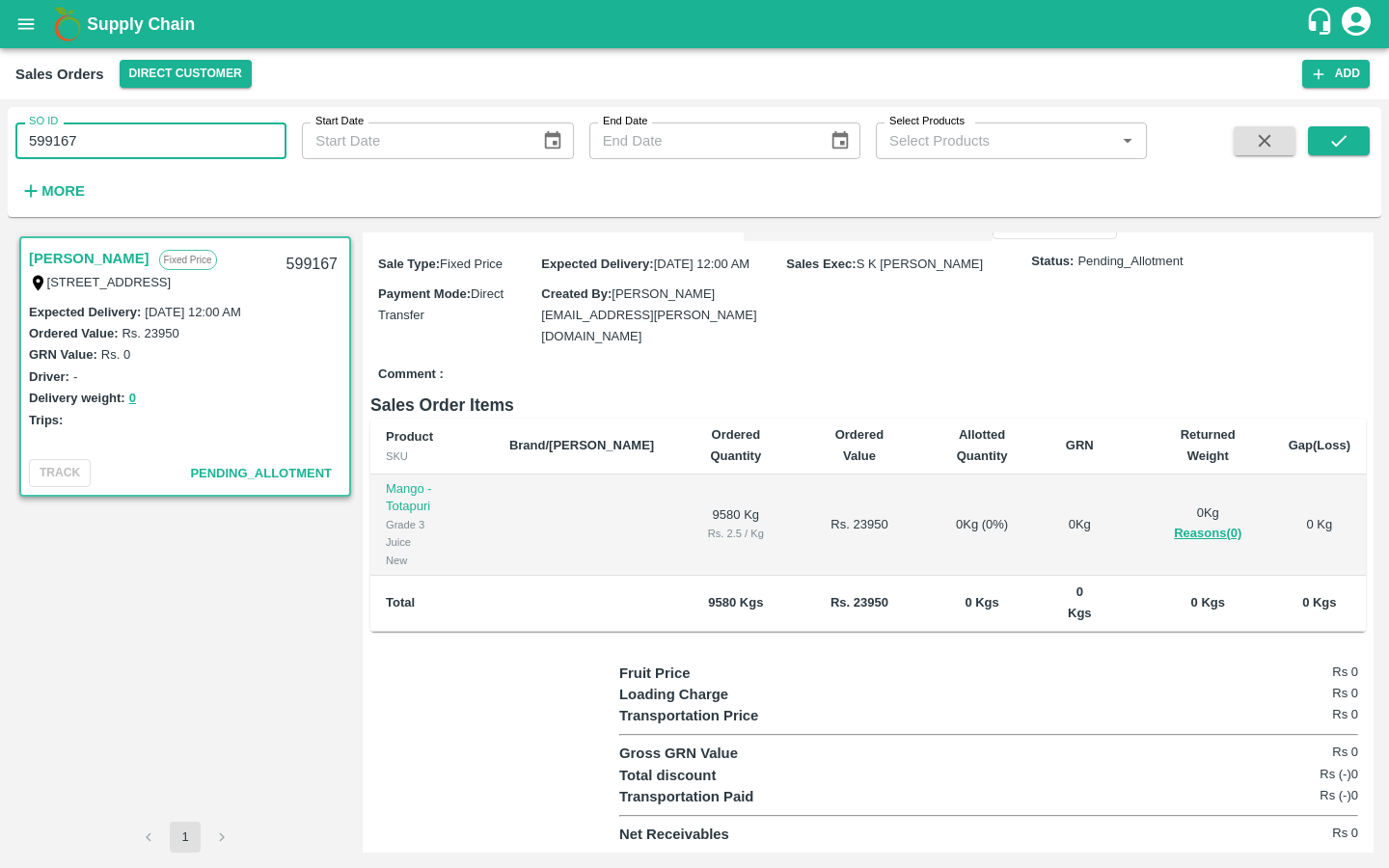 drag, startPoint x: 121, startPoint y: 139, endPoint x: 6, endPoint y: 139, distance: 115 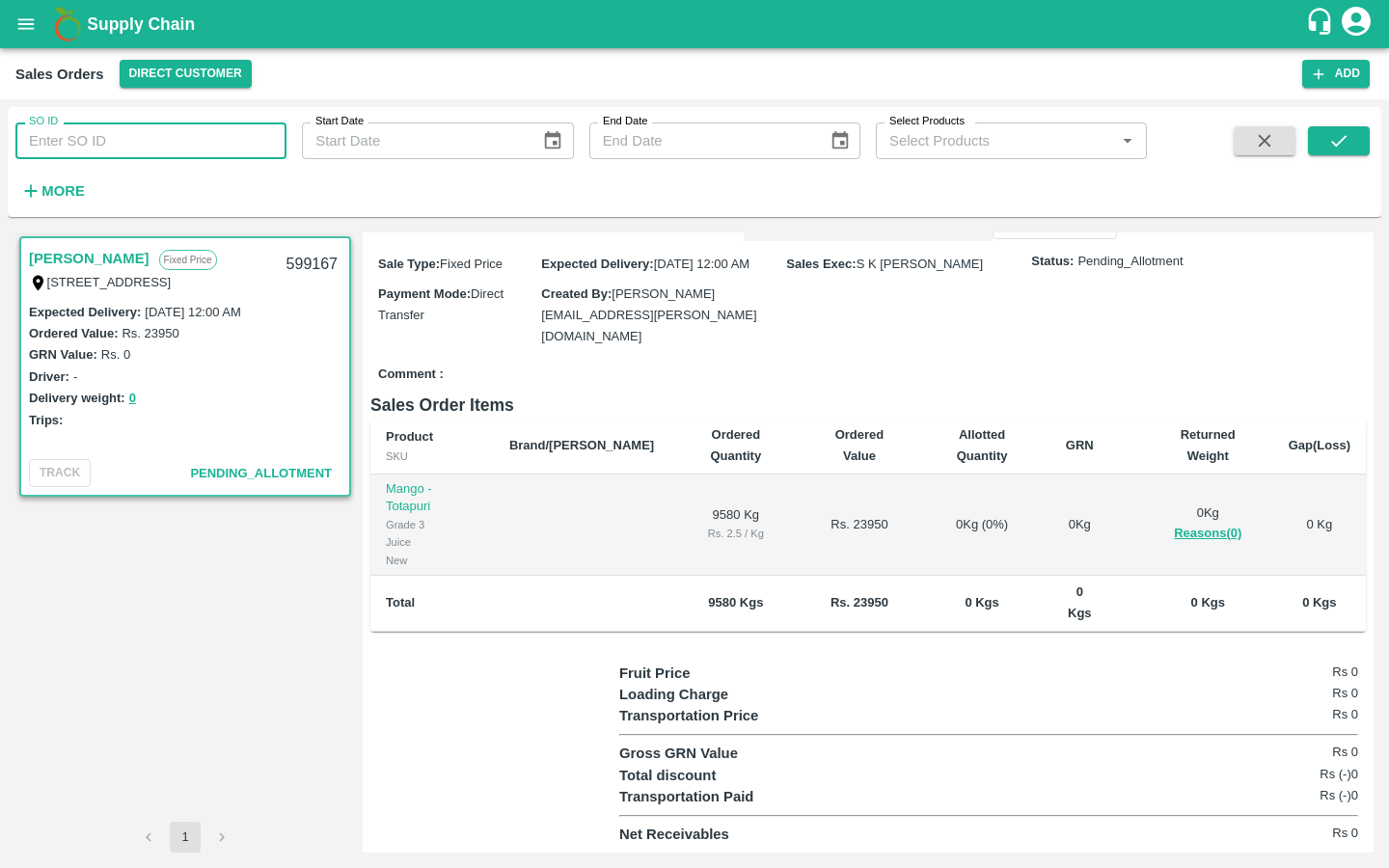 paste 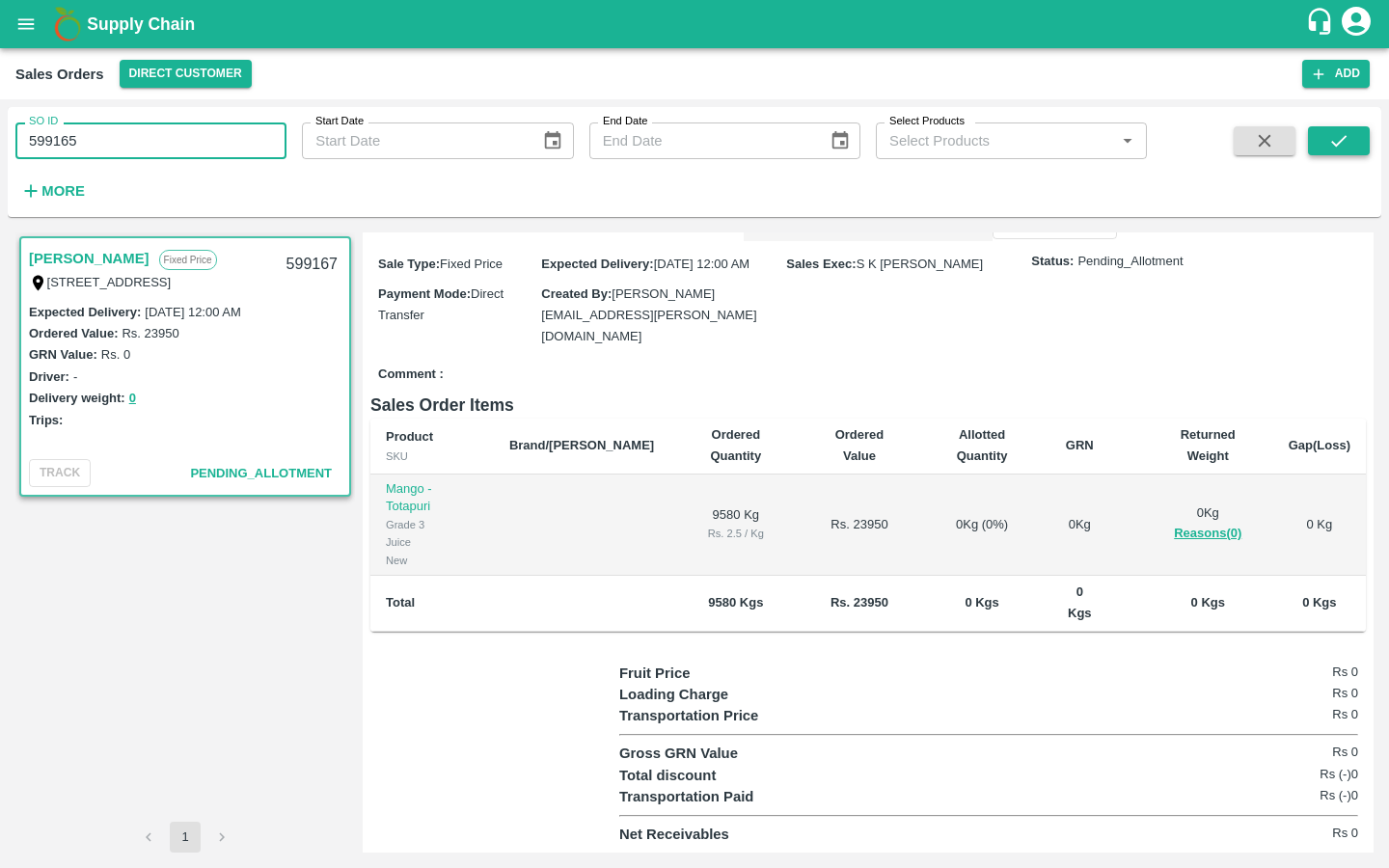 type on "599165" 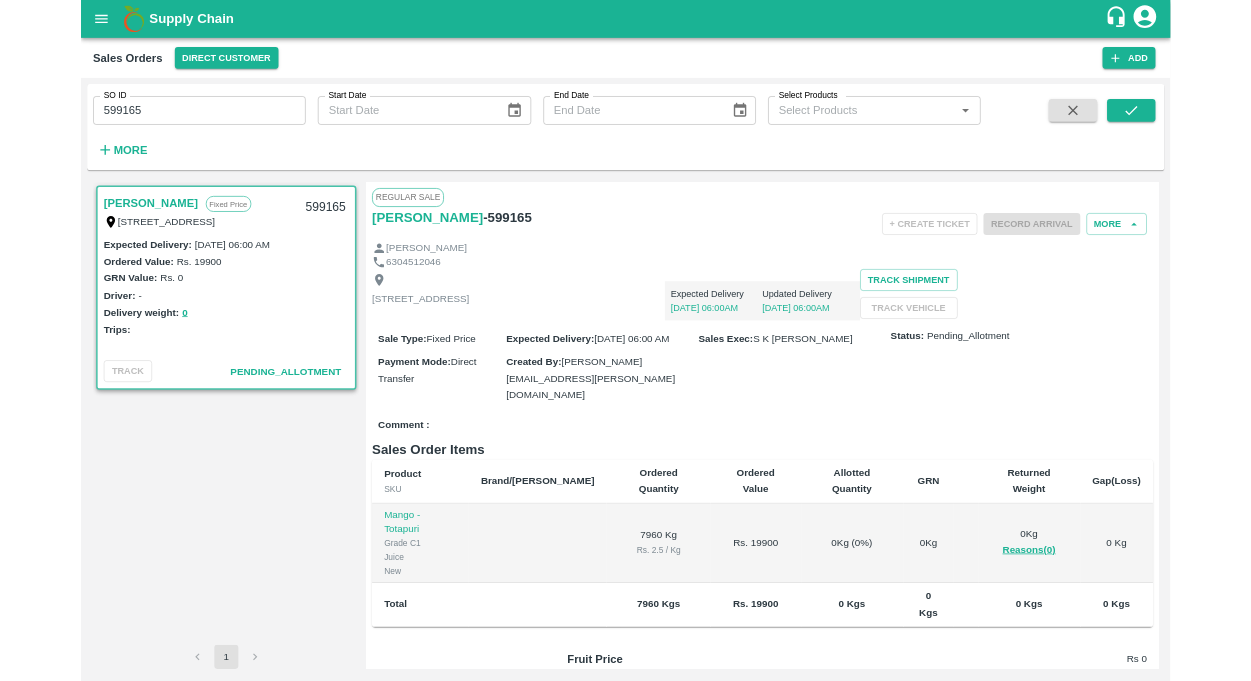 scroll, scrollTop: 216, scrollLeft: 0, axis: vertical 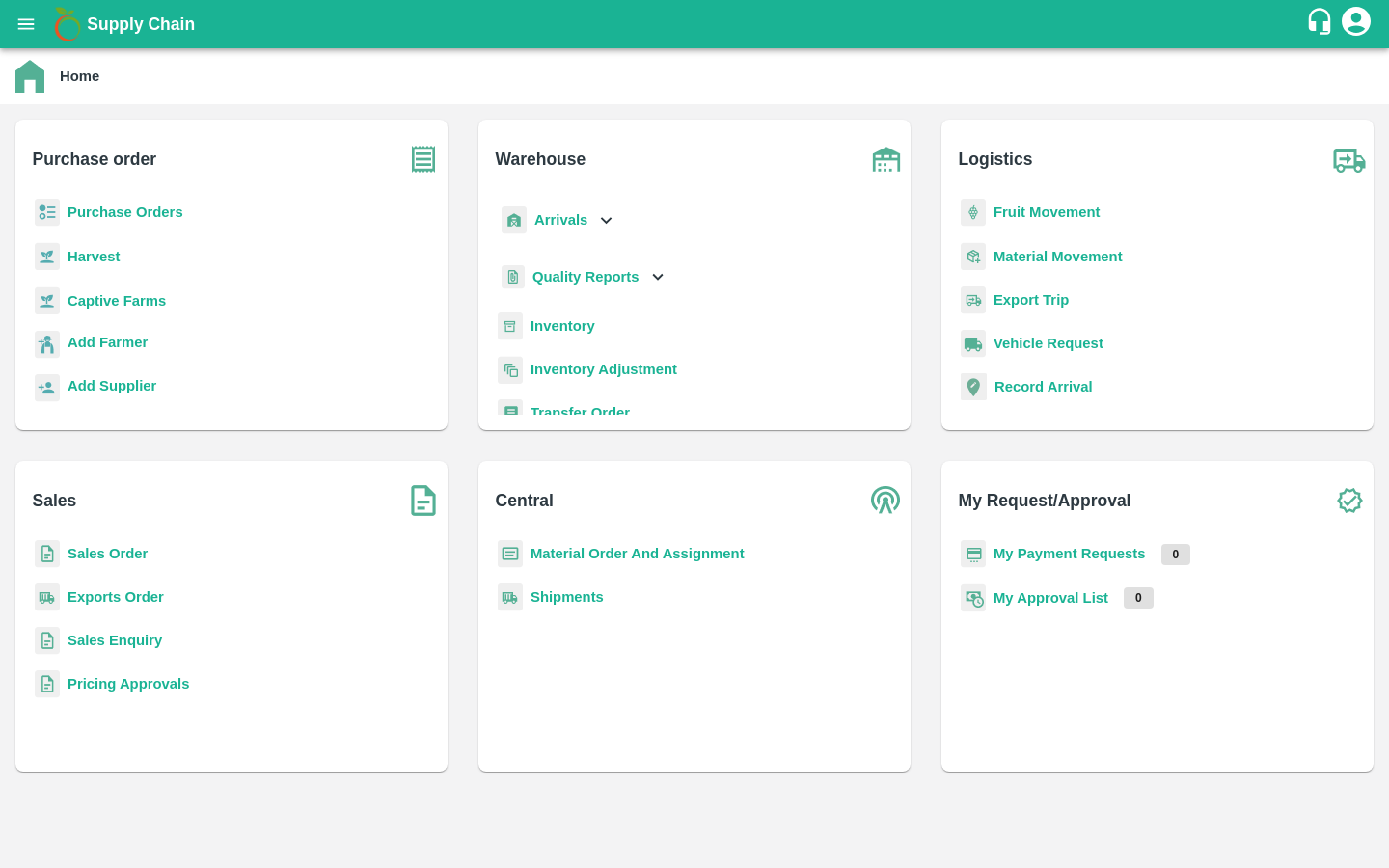 click 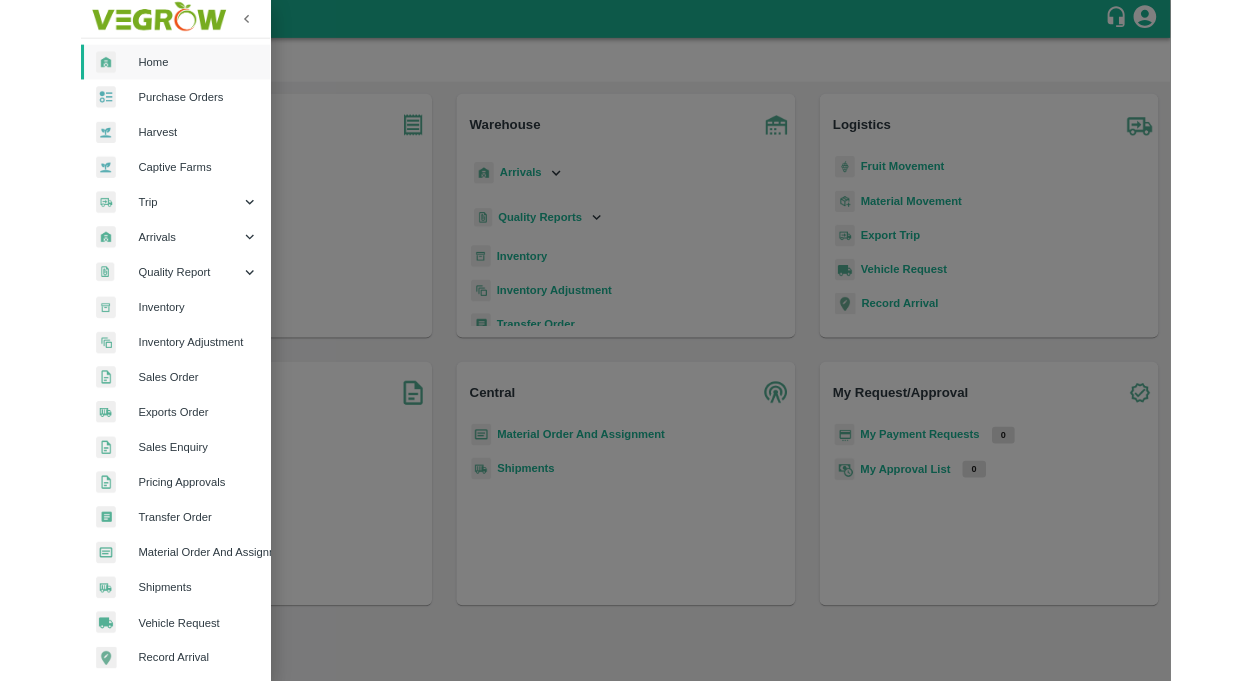 scroll, scrollTop: 239, scrollLeft: 0, axis: vertical 